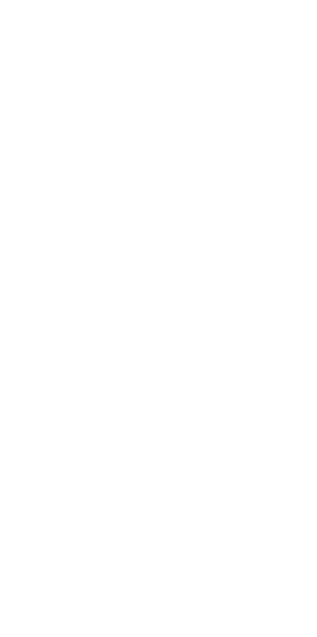 scroll, scrollTop: 0, scrollLeft: 0, axis: both 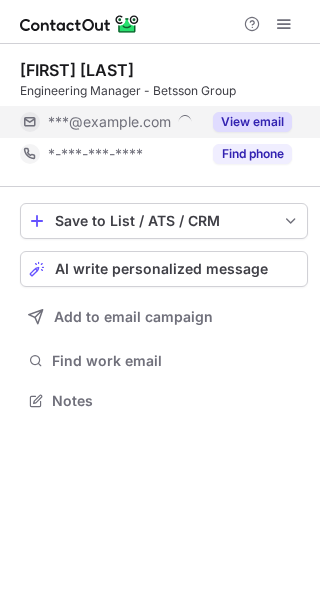 click on "View email" at bounding box center [252, 122] 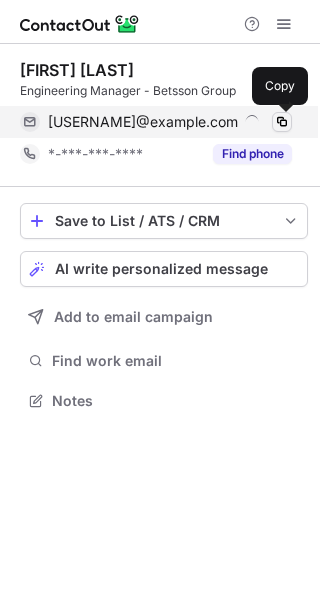 click at bounding box center (282, 122) 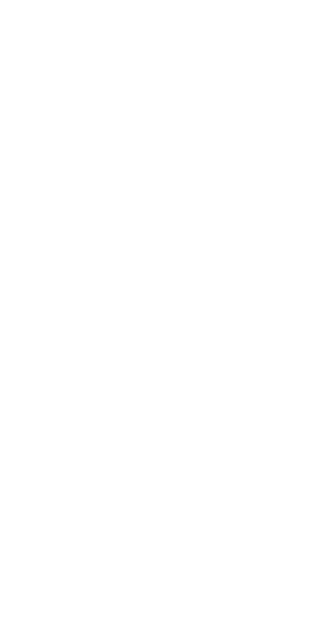 scroll, scrollTop: 0, scrollLeft: 0, axis: both 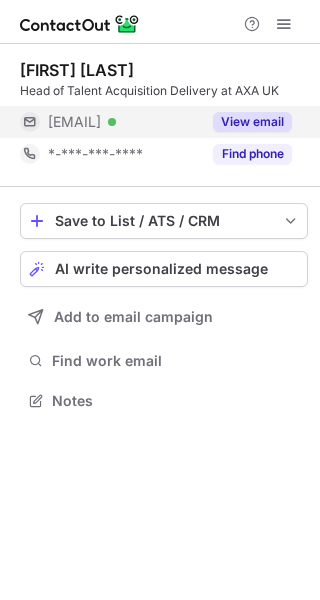 click on "View email" at bounding box center (252, 122) 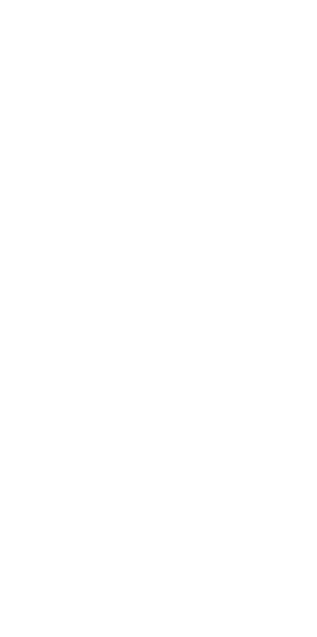 scroll, scrollTop: 0, scrollLeft: 0, axis: both 